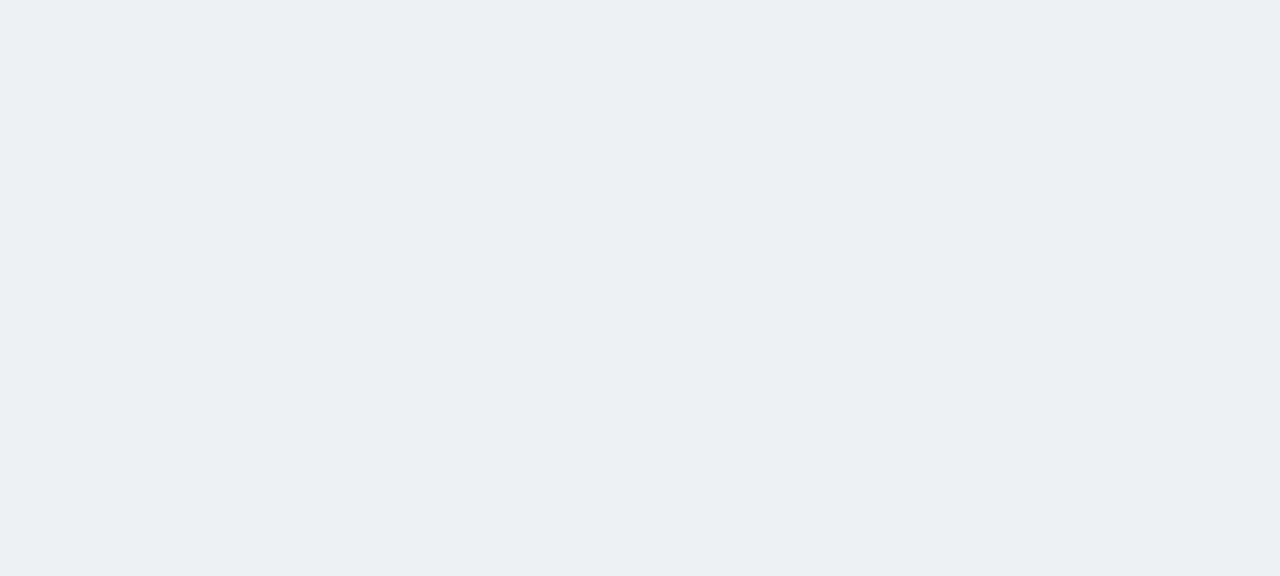 scroll, scrollTop: 0, scrollLeft: 0, axis: both 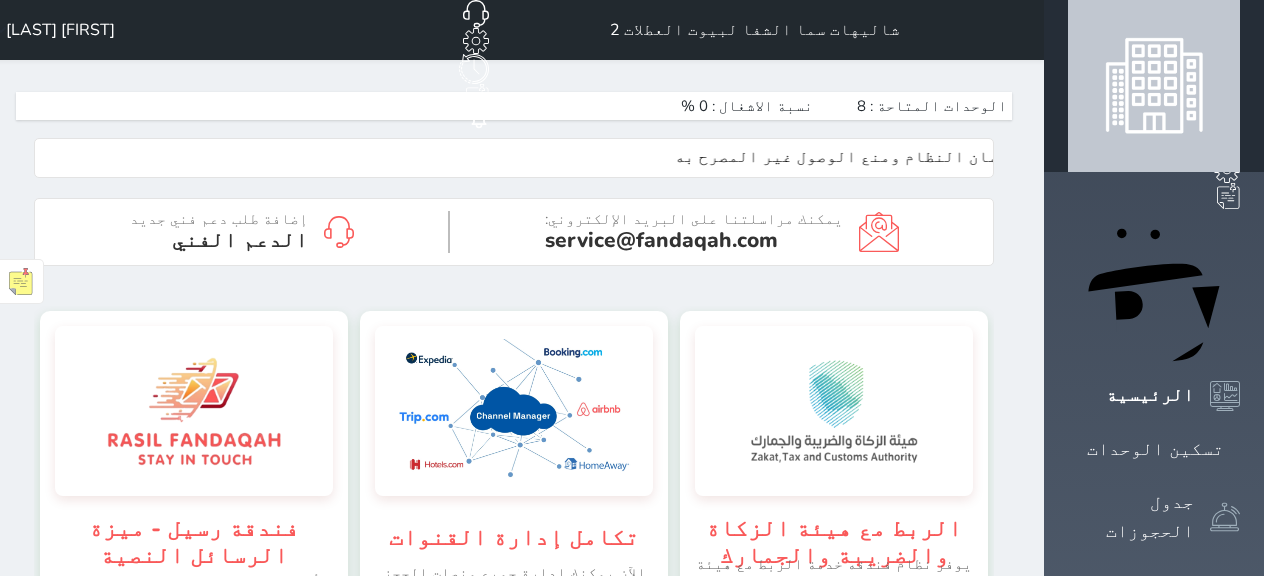 click 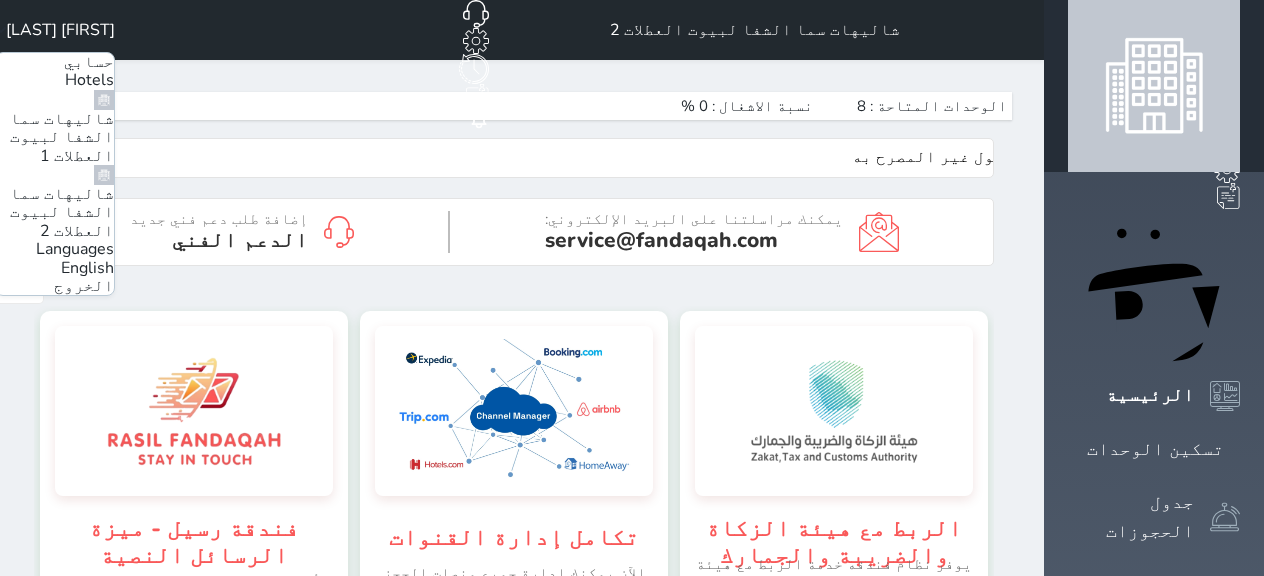 click on "شاليهات سما الشفا لبيوت العطلات 1" at bounding box center (62, 137) 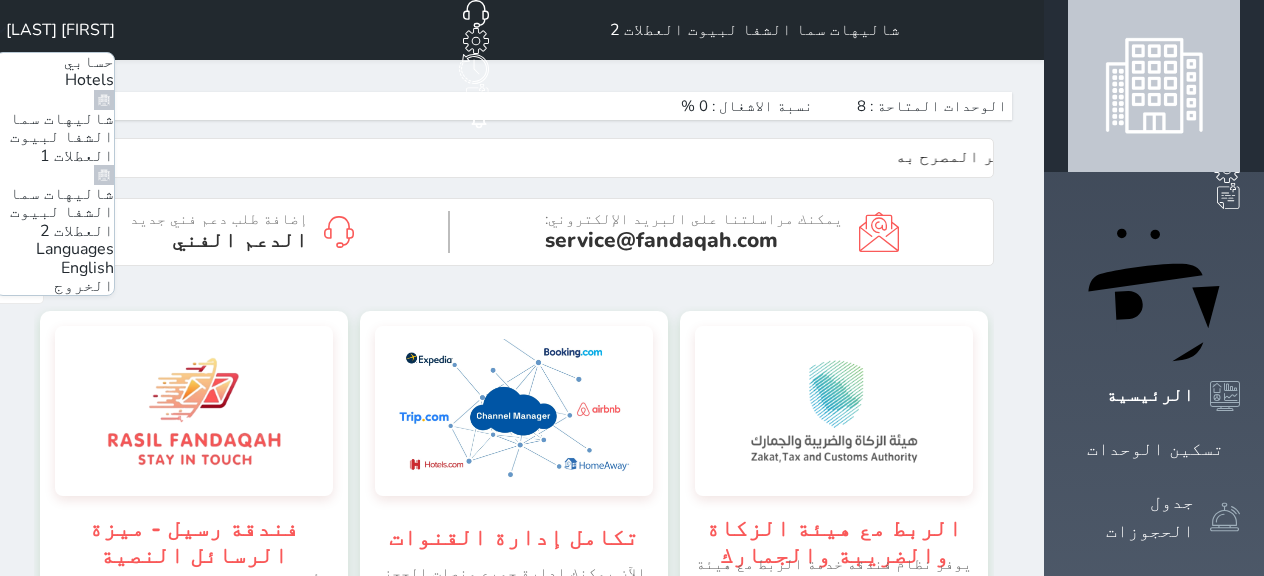 scroll, scrollTop: 2243, scrollLeft: 1137, axis: both 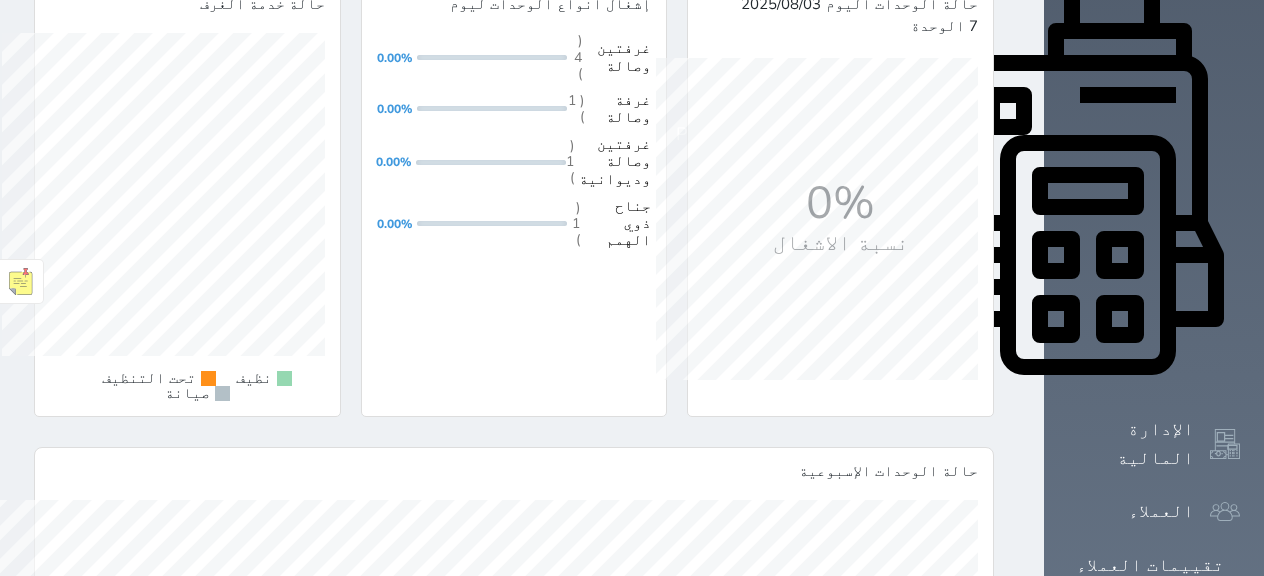click on "التقارير" at bounding box center (1150, 725) 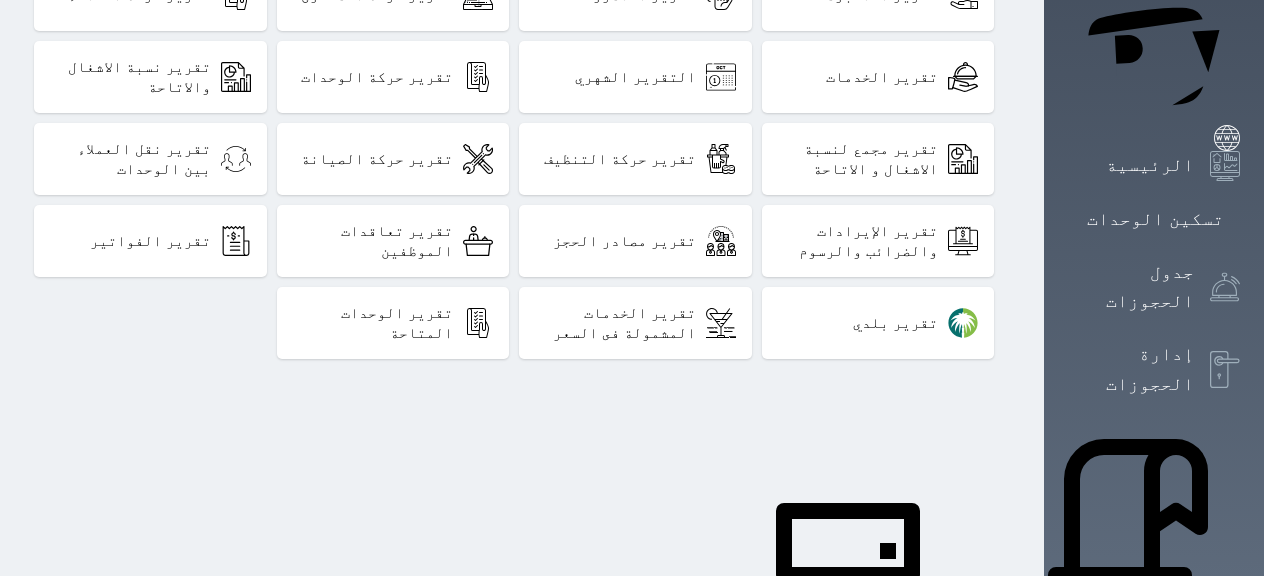 scroll, scrollTop: 400, scrollLeft: 0, axis: vertical 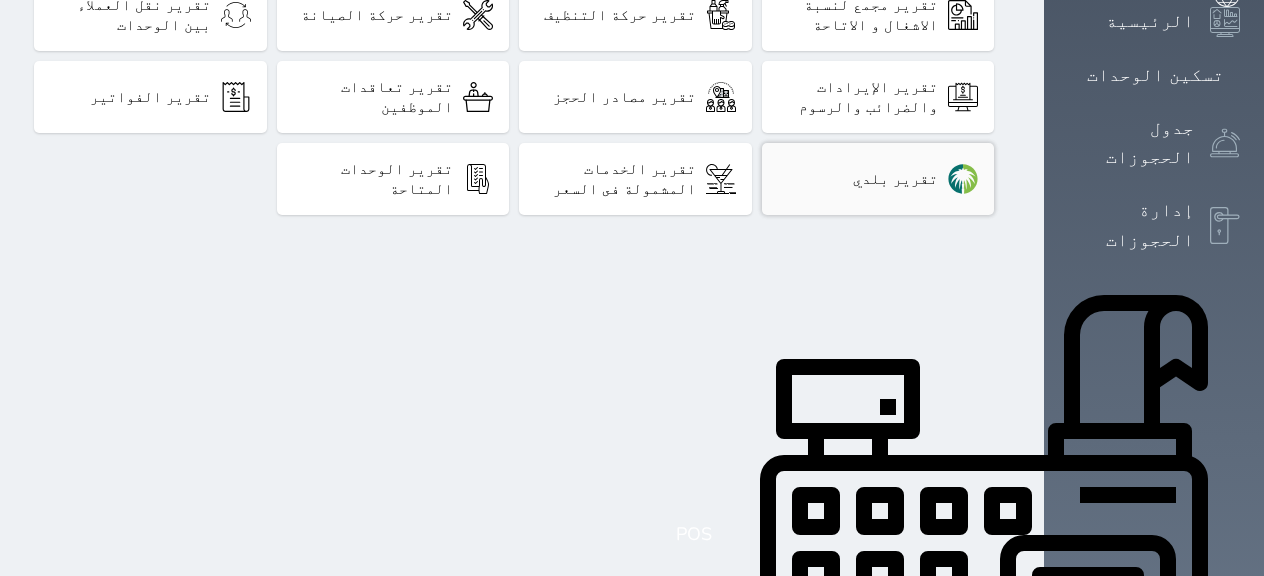click on "تقرير بلدي" at bounding box center (878, 179) 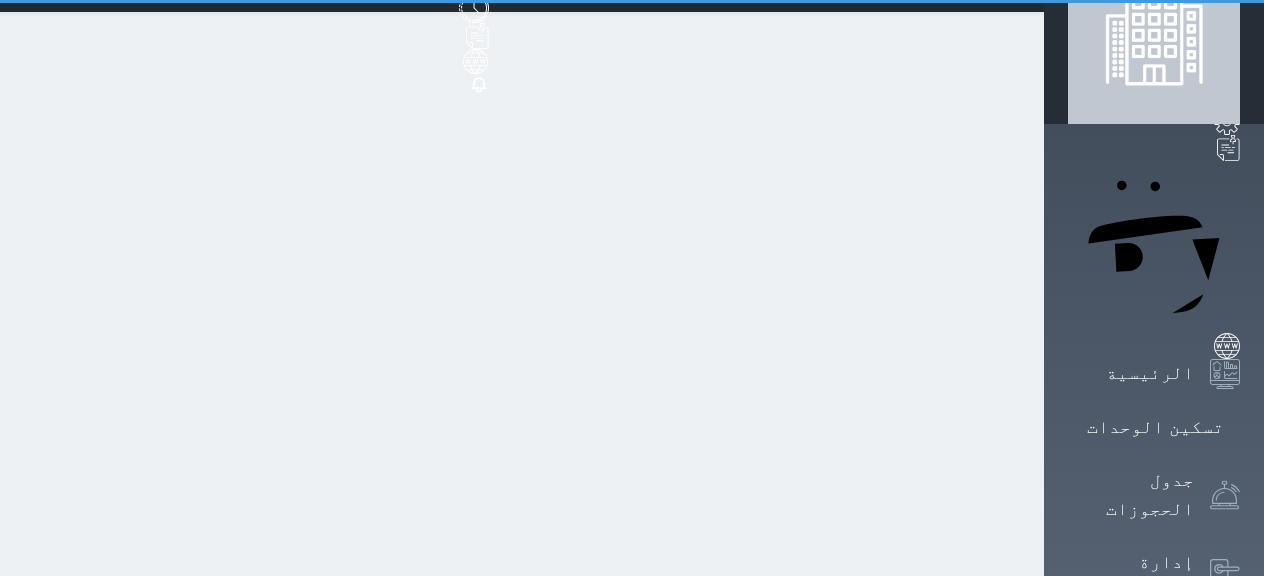 scroll, scrollTop: 0, scrollLeft: 0, axis: both 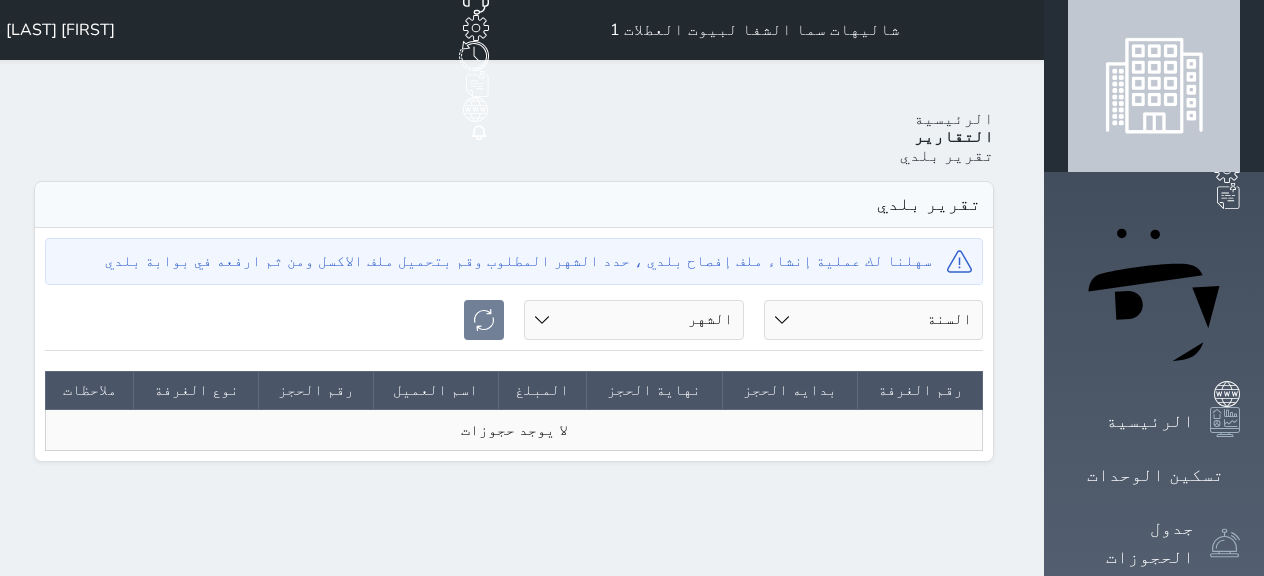 click on "الشهر   يناير فبراير مارس أبريل مايو يونيو يوليو أغسطس سبتمبر أكتوبر نوفمبر ديسمبر" at bounding box center (634, 320) 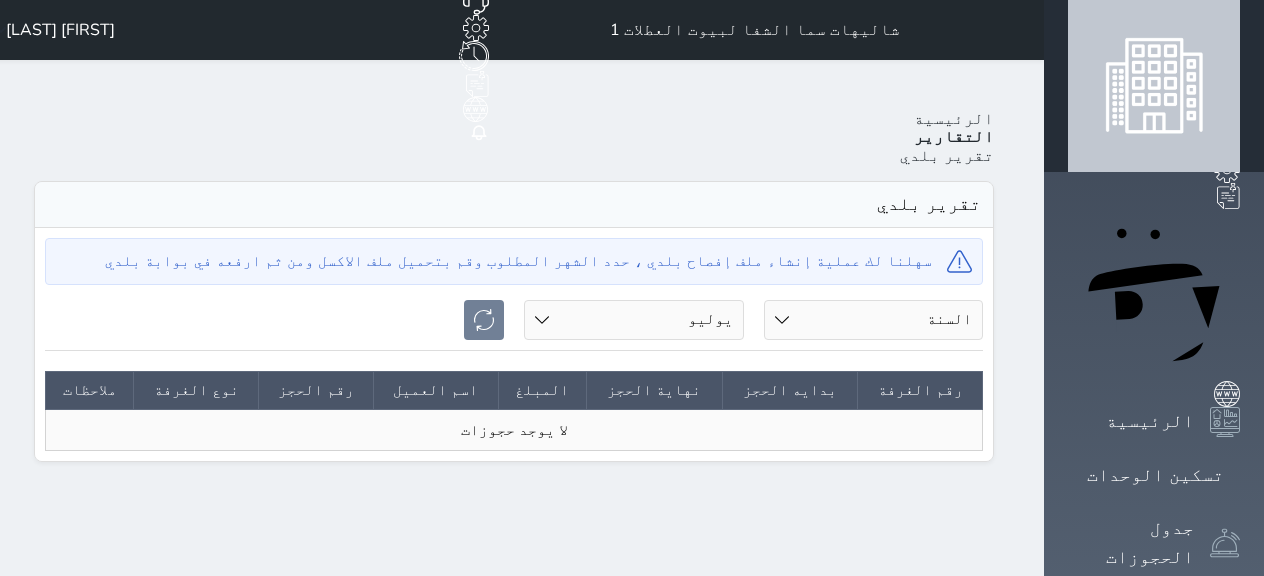 click on "الشهر   يناير فبراير مارس أبريل مايو يونيو يوليو أغسطس سبتمبر أكتوبر نوفمبر ديسمبر" at bounding box center (634, 320) 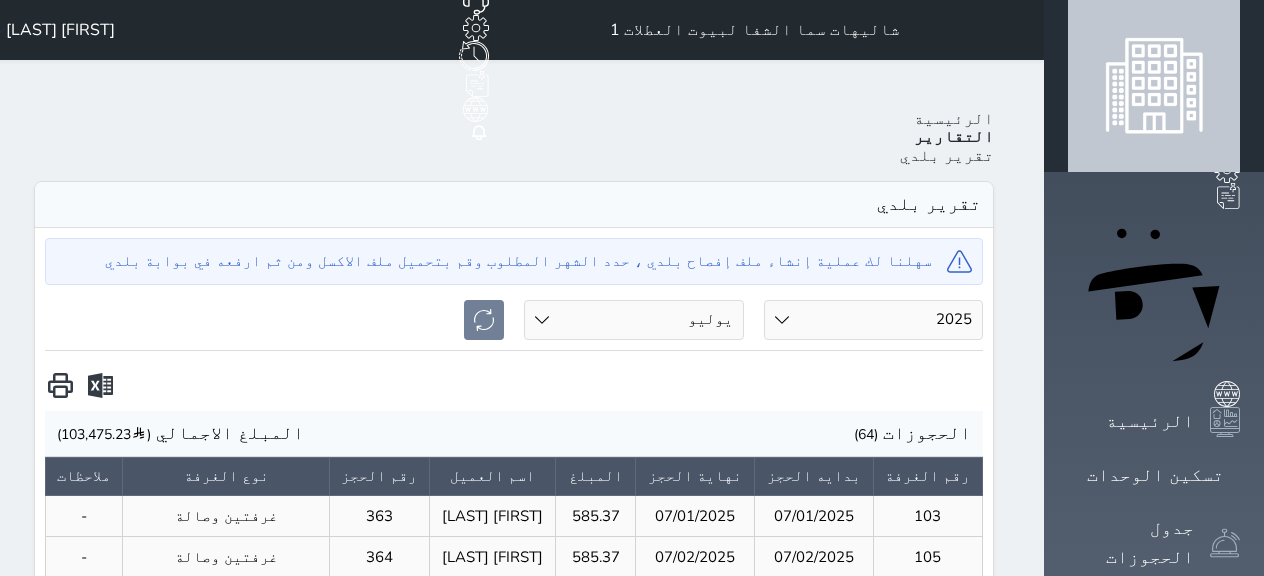click at bounding box center [100, 386] 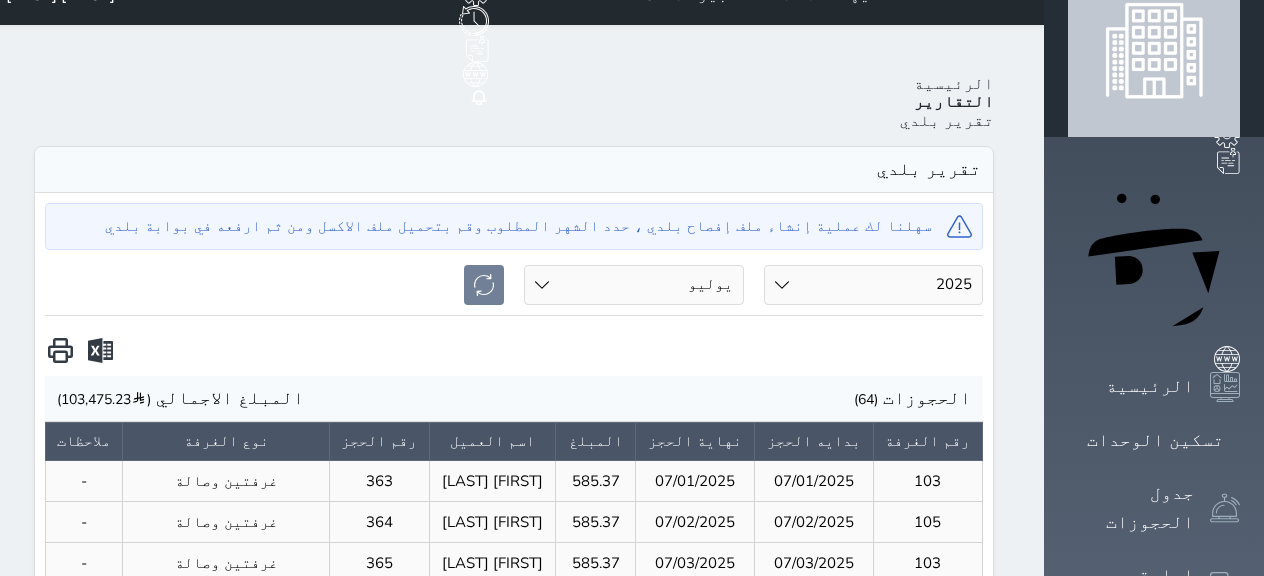 scroll, scrollTop: 0, scrollLeft: 0, axis: both 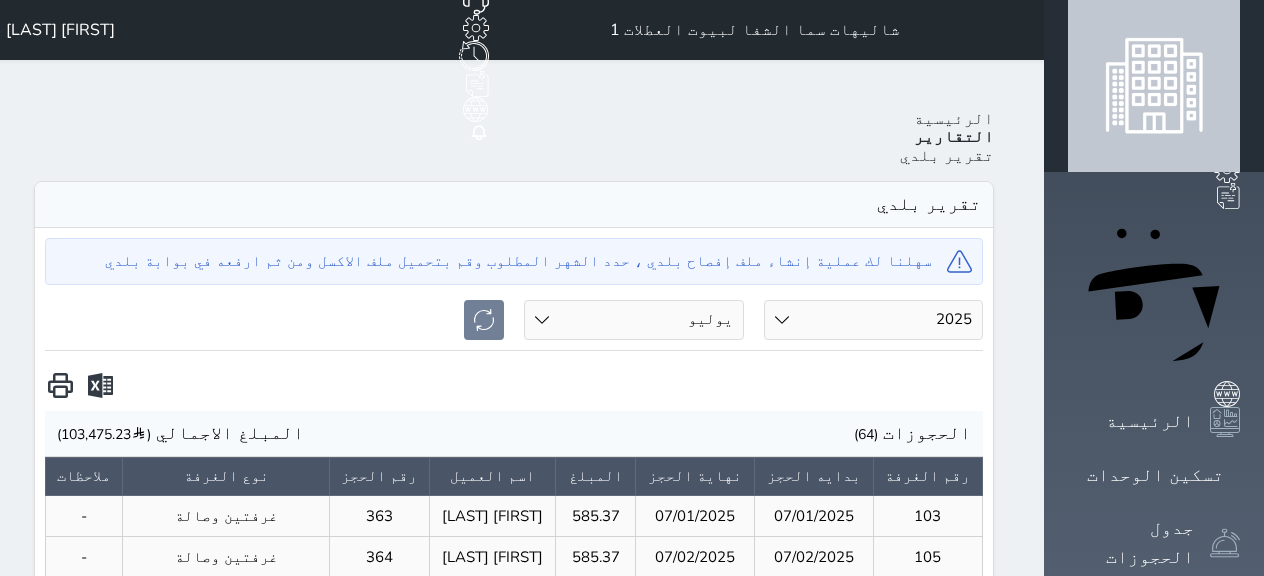click on "[FIRST] [LAST]" at bounding box center (60, 30) 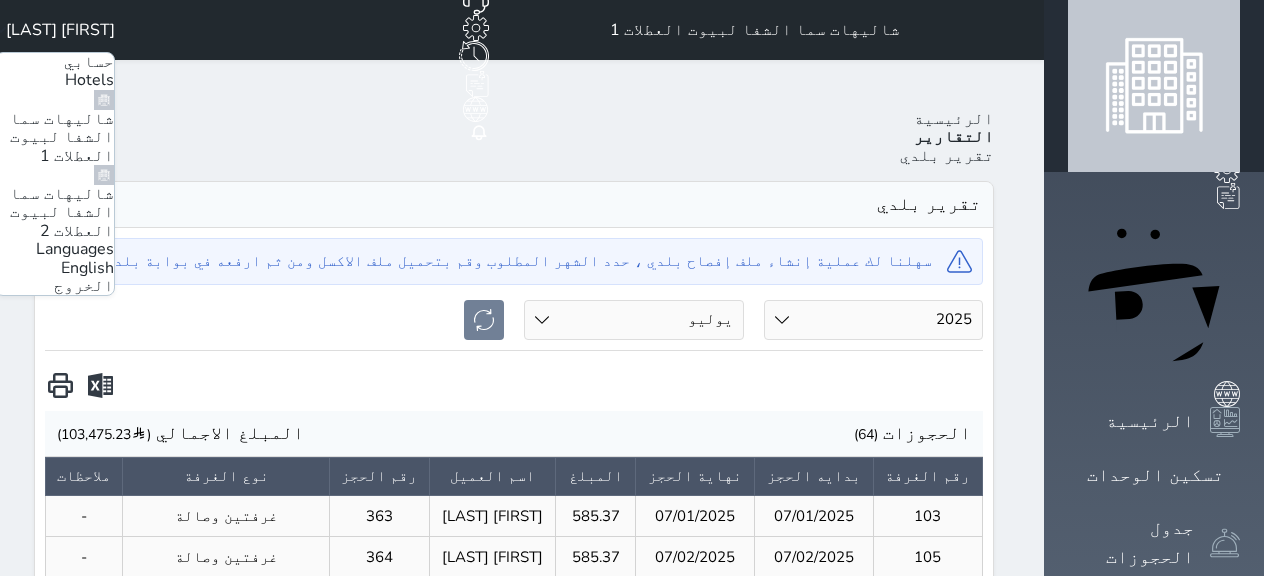 click on "شاليهات سما الشفا لبيوت العطلات 2" at bounding box center [62, 212] 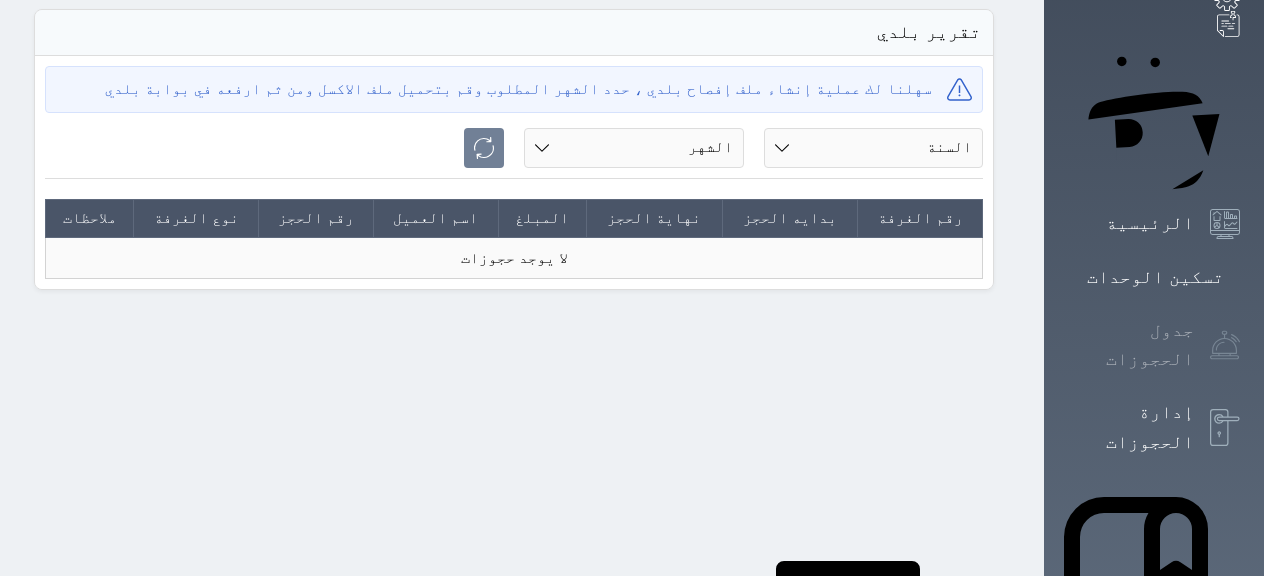 scroll, scrollTop: 0, scrollLeft: 0, axis: both 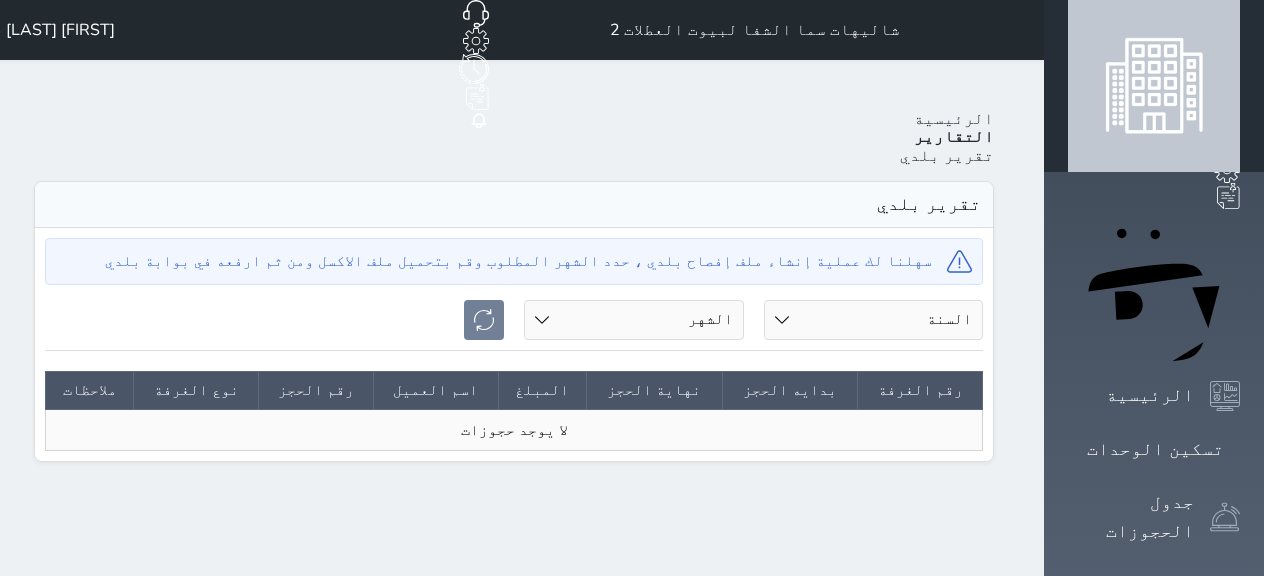 click on "الشهر   يناير فبراير مارس أبريل مايو يونيو يوليو أغسطس سبتمبر أكتوبر نوفمبر ديسمبر" at bounding box center [634, 320] 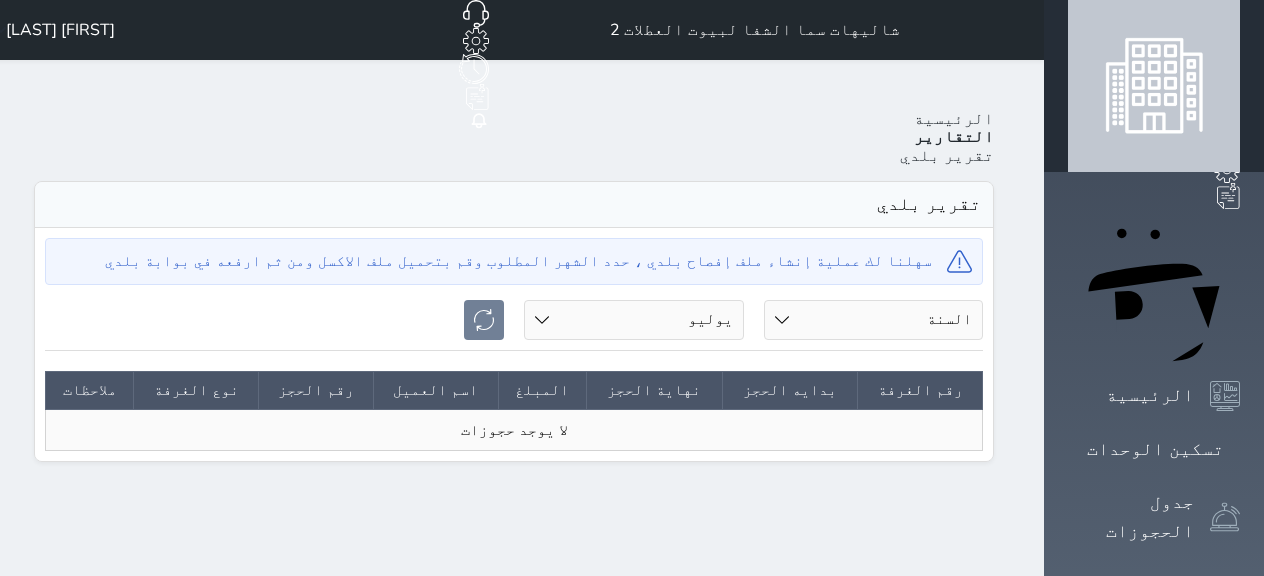 click on "الشهر   يناير فبراير مارس أبريل مايو يونيو يوليو أغسطس سبتمبر أكتوبر نوفمبر ديسمبر" at bounding box center [634, 320] 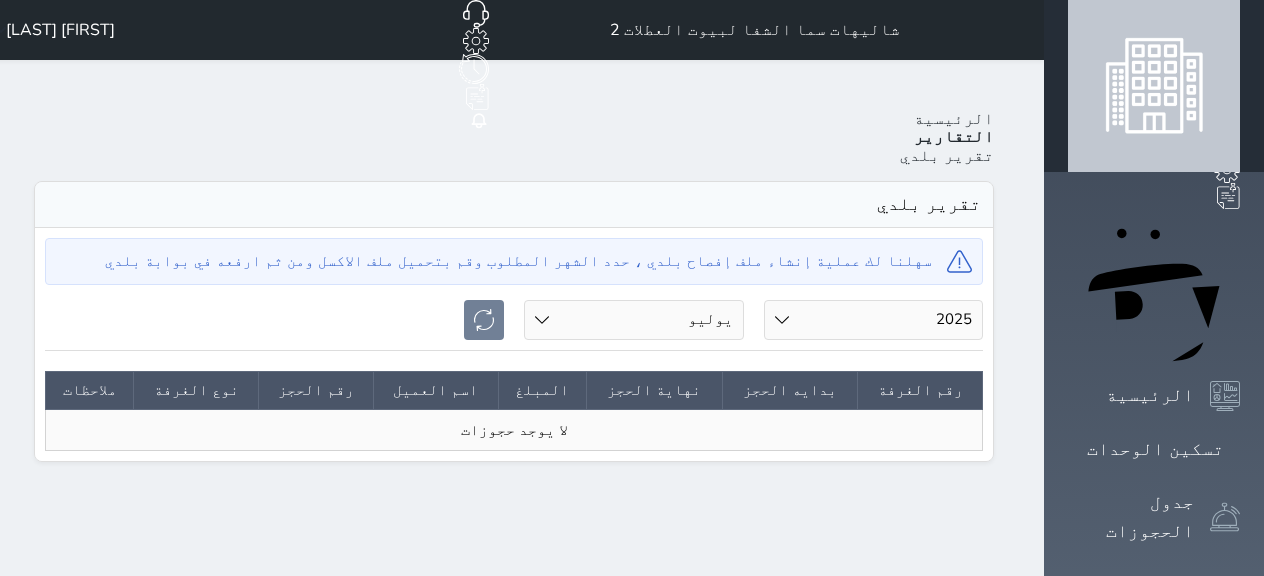 click on "السنة   2020 2021 2022 2023 2024 2025" at bounding box center [874, 320] 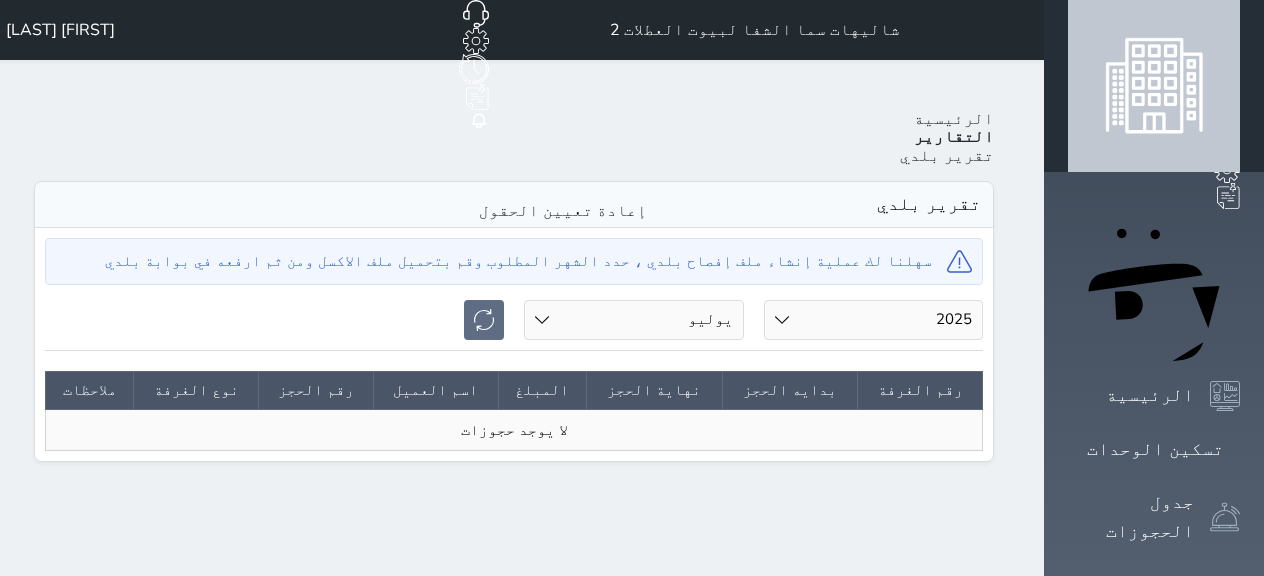 click at bounding box center (484, 320) 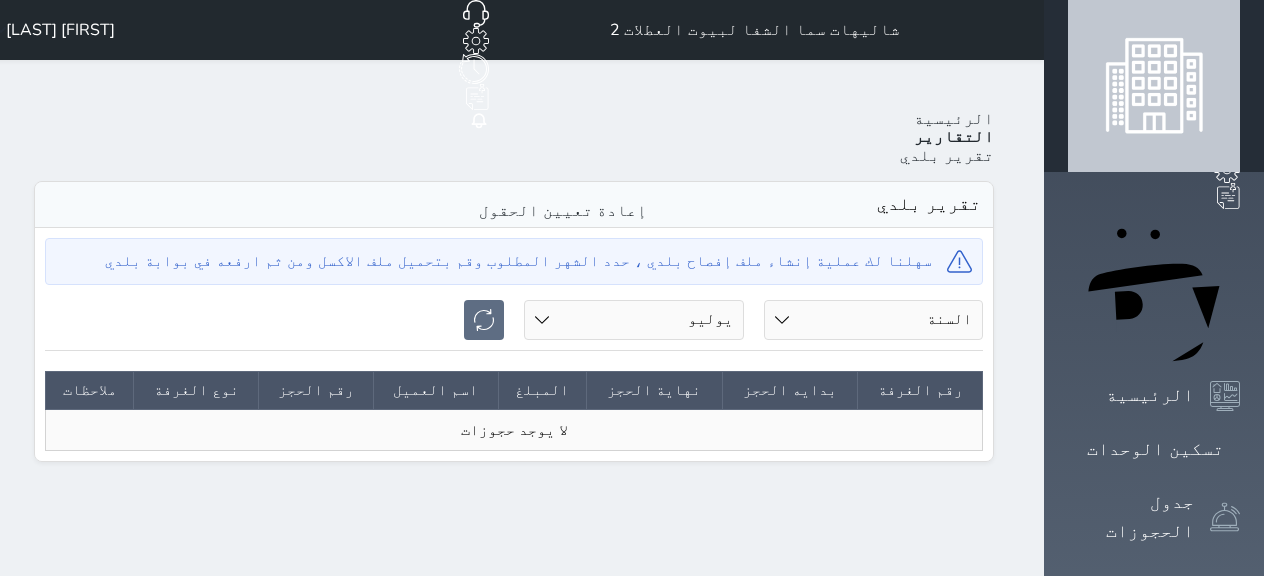 select 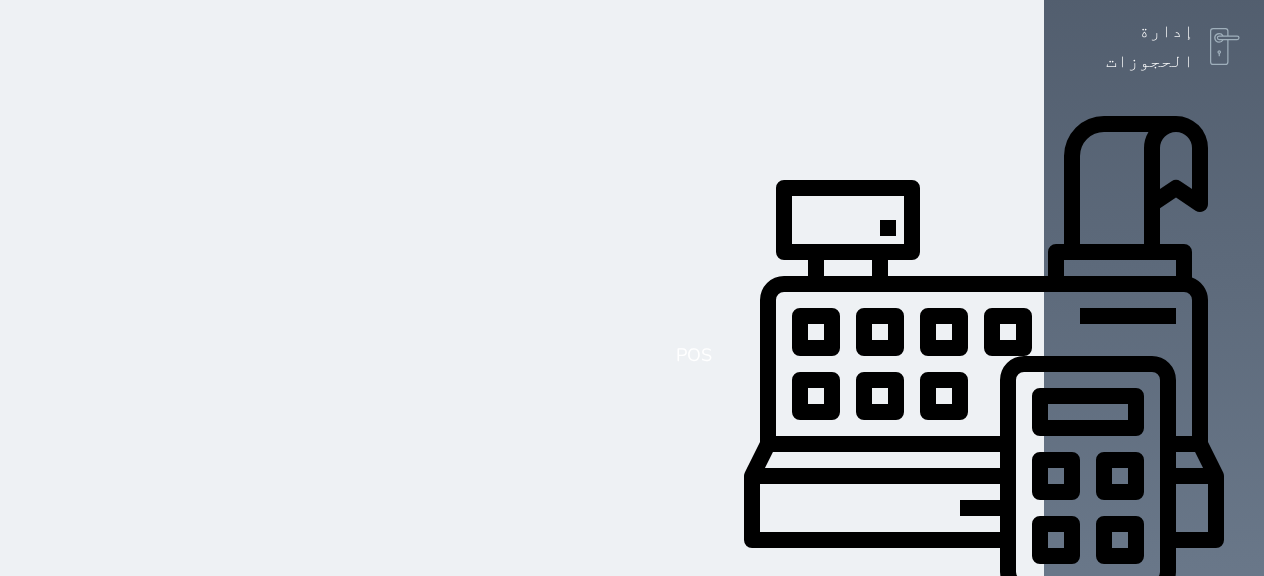 scroll, scrollTop: 610, scrollLeft: 0, axis: vertical 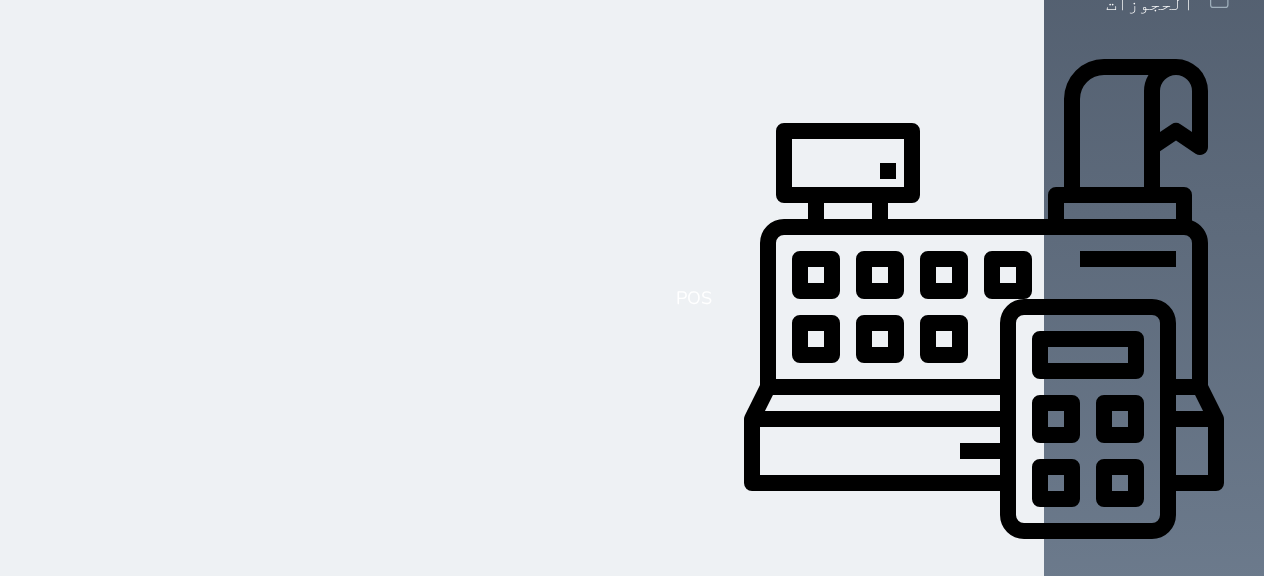 click on "التقارير" at bounding box center (1150, 889) 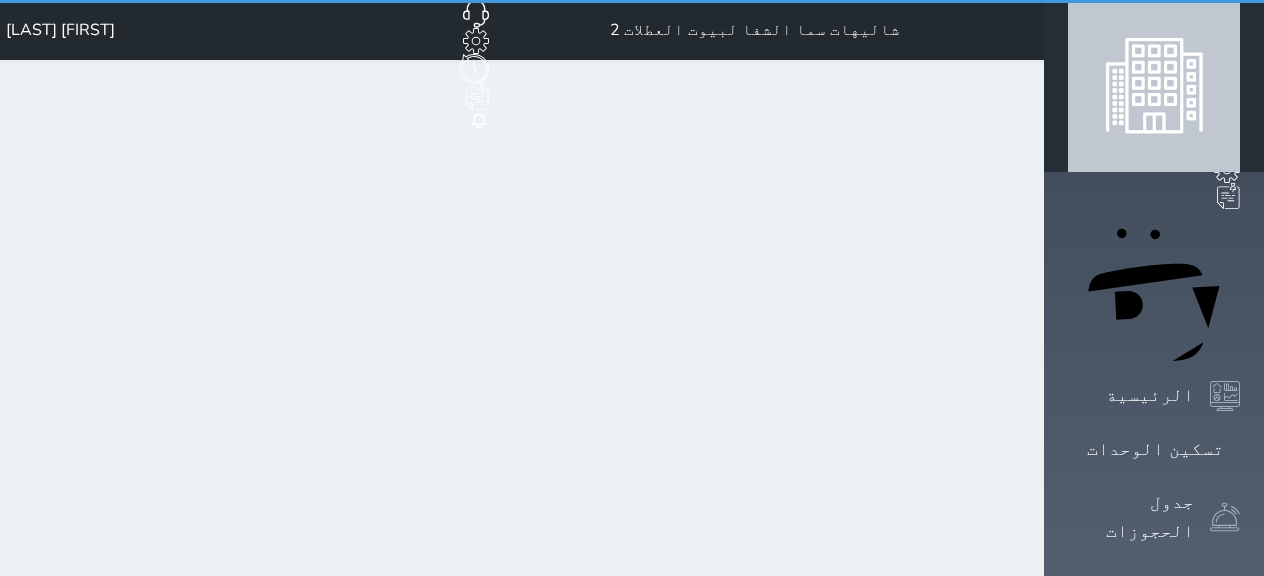 scroll, scrollTop: 0, scrollLeft: 0, axis: both 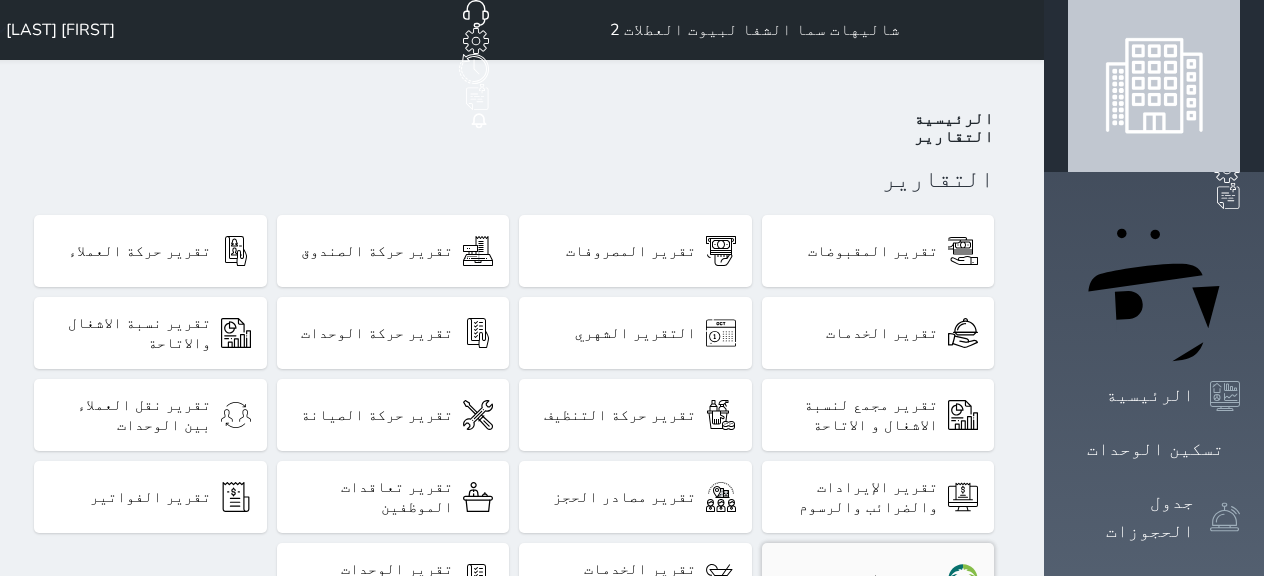 click on "تقرير بلدي" at bounding box center [878, 579] 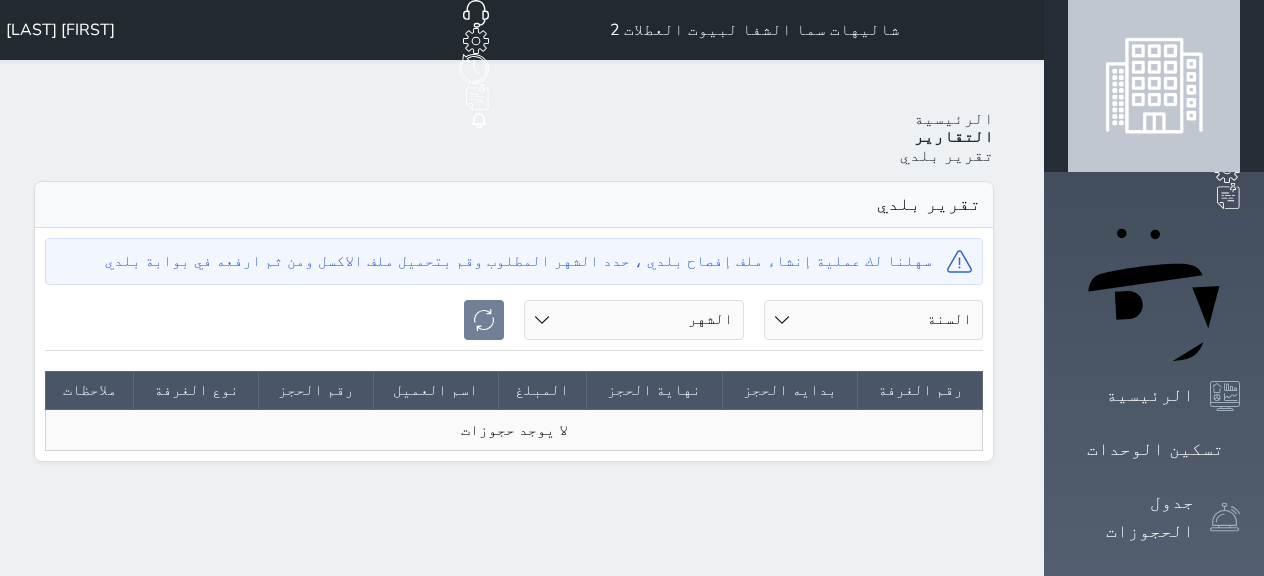 click on "الشهر   يناير فبراير مارس أبريل مايو يونيو يوليو أغسطس سبتمبر أكتوبر نوفمبر ديسمبر" at bounding box center (634, 320) 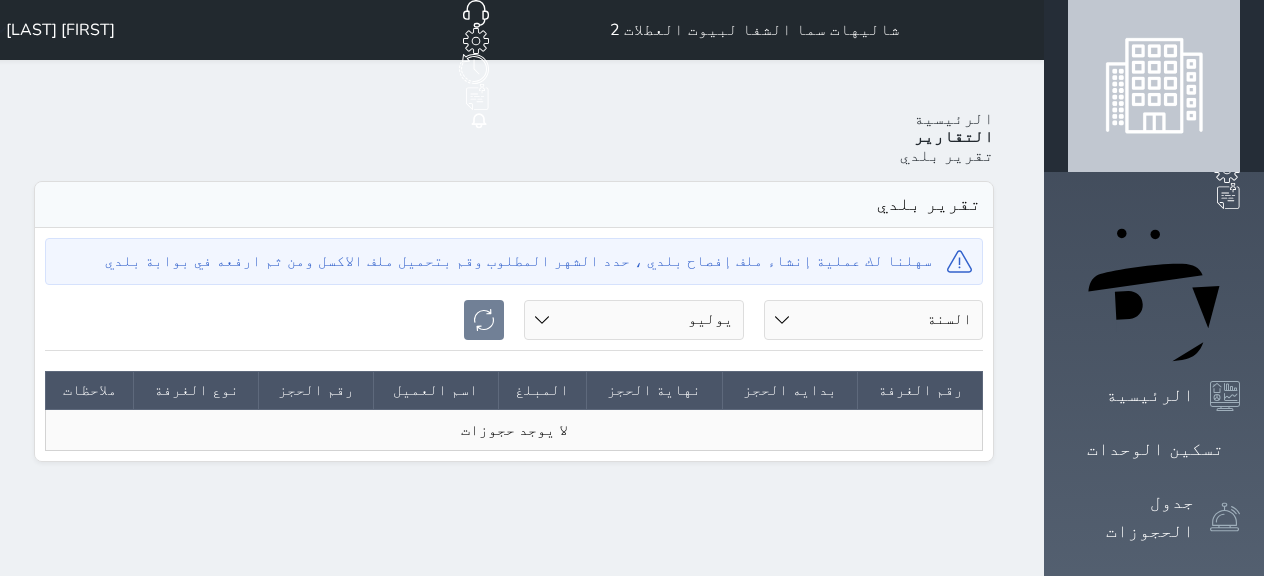 click on "السنة   2020 2021 2022 2023 2024 2025" at bounding box center [874, 320] 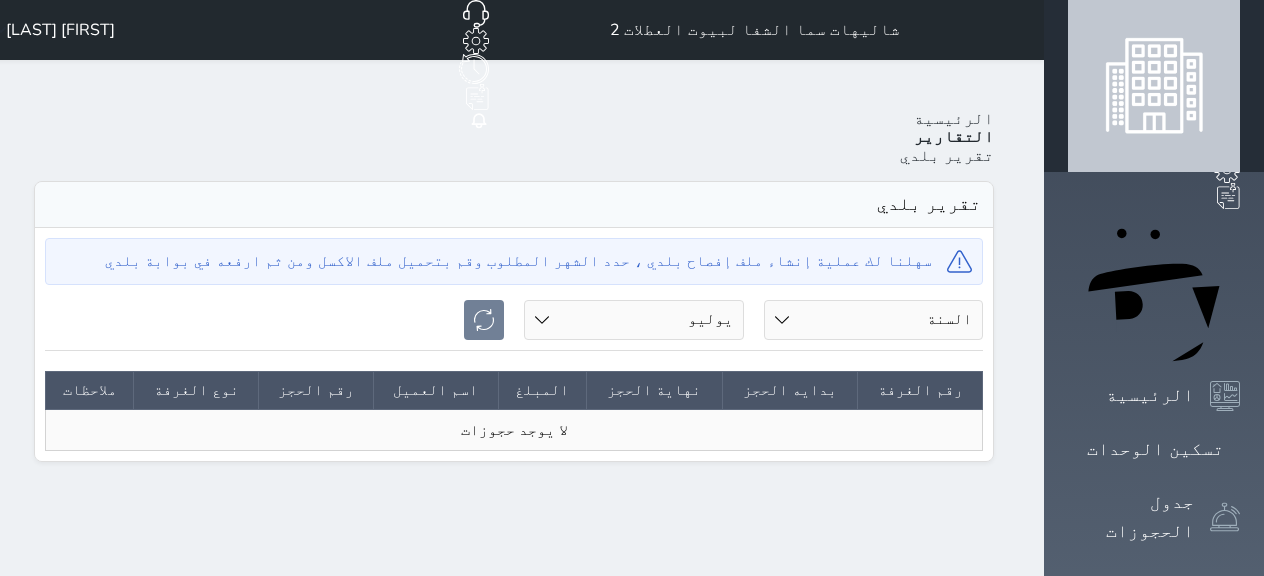 select on "2025" 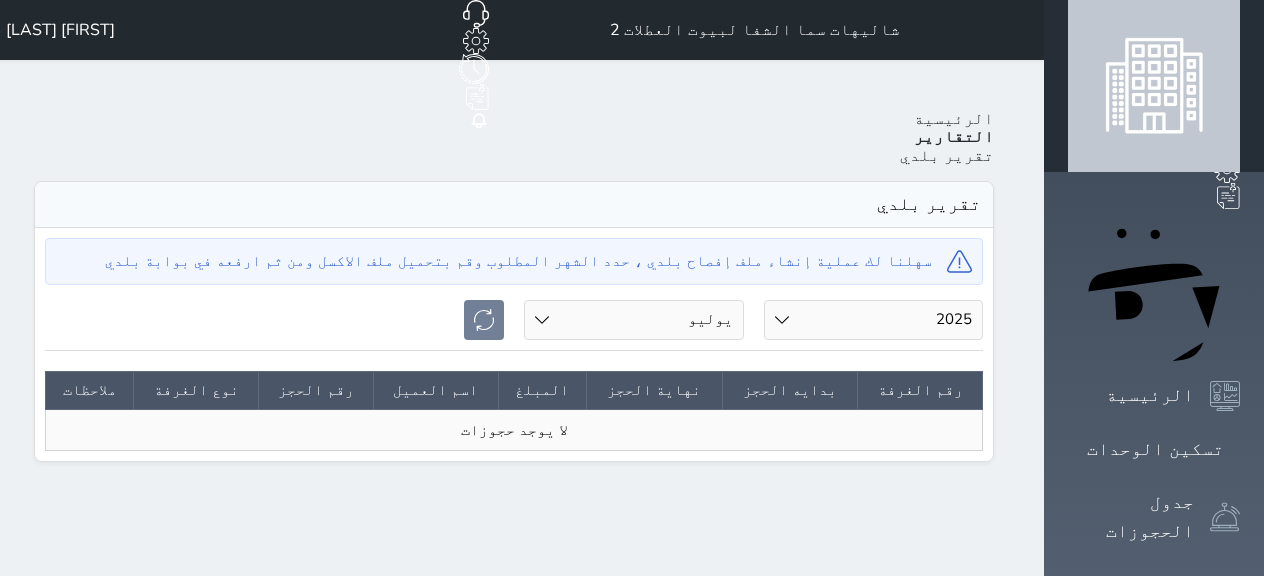 click on "السنة   2020 2021 2022 2023 2024 2025" at bounding box center (874, 320) 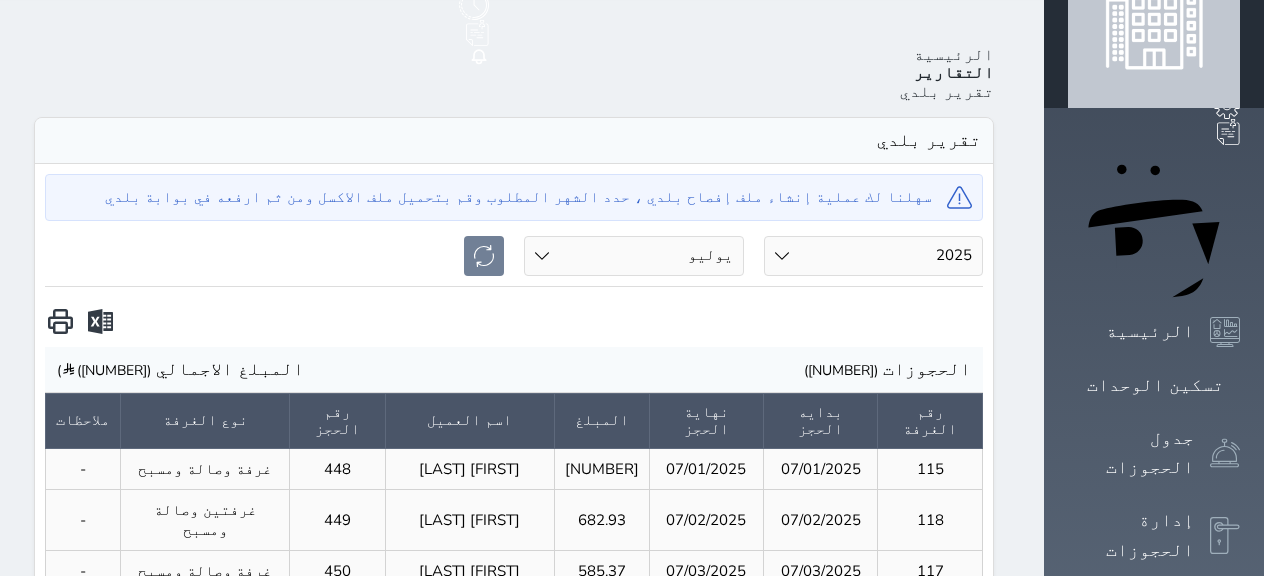 scroll, scrollTop: 100, scrollLeft: 0, axis: vertical 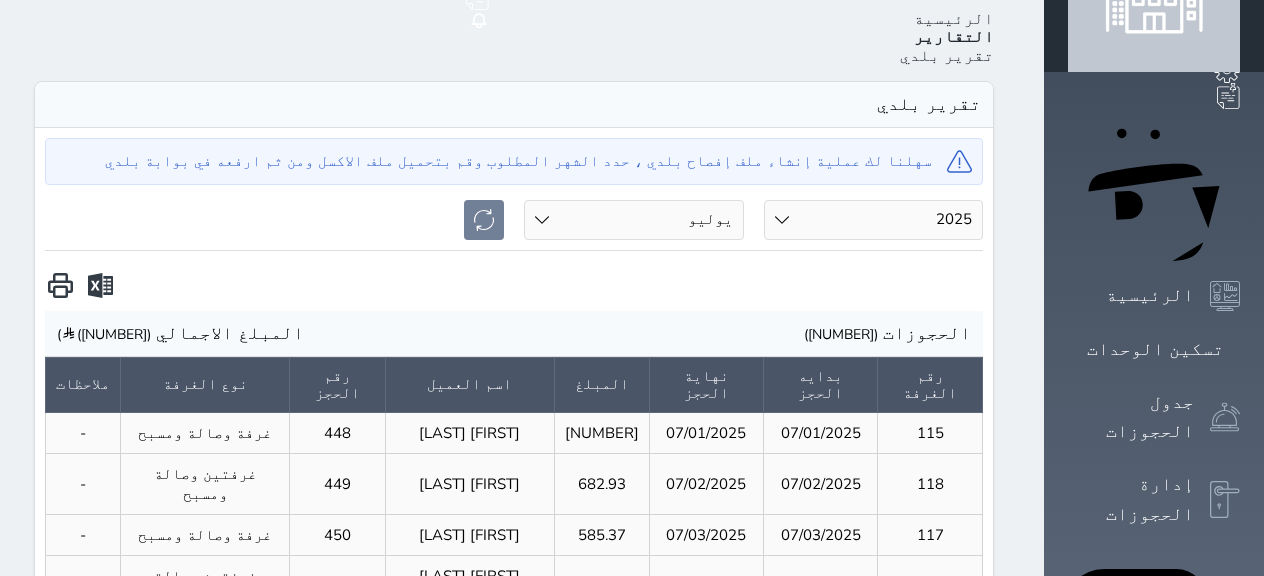 drag, startPoint x: 44, startPoint y: 209, endPoint x: 194, endPoint y: 201, distance: 150.21318 